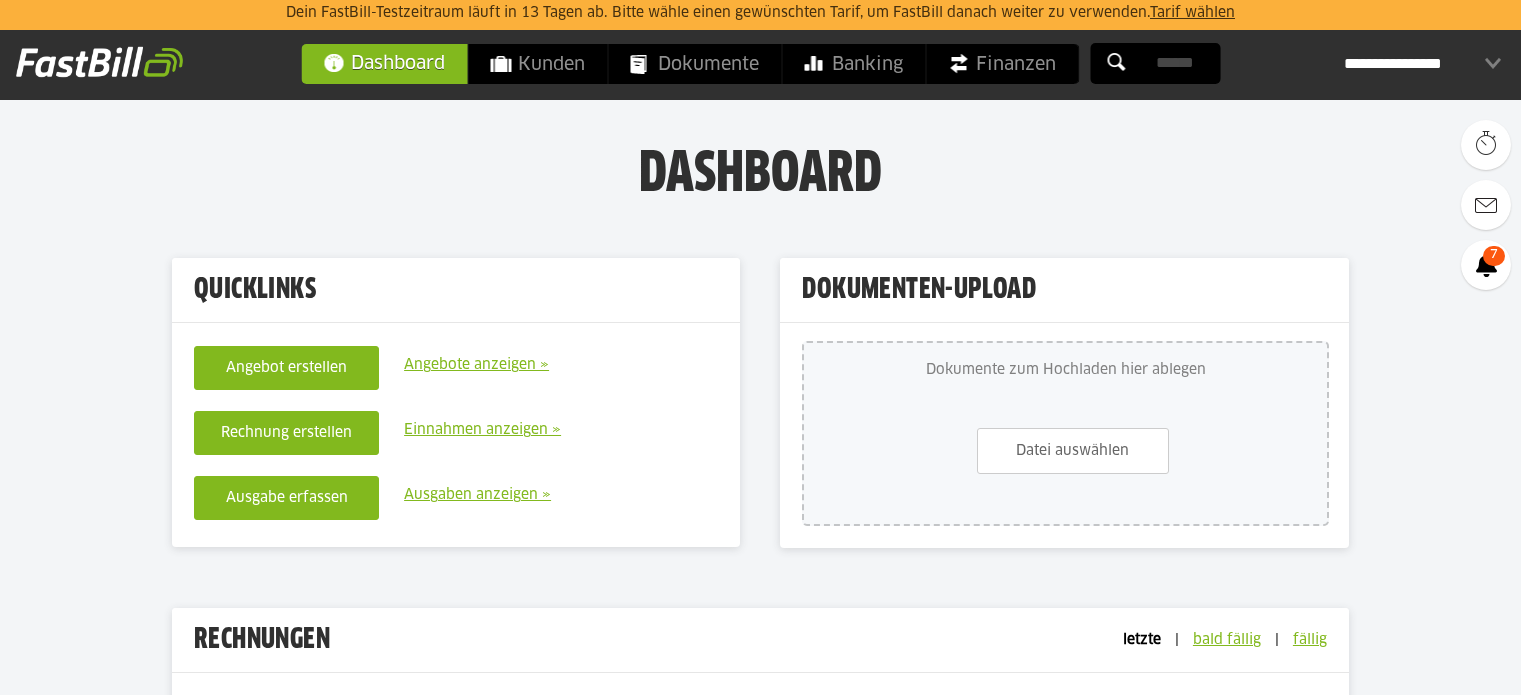 scroll, scrollTop: 0, scrollLeft: 0, axis: both 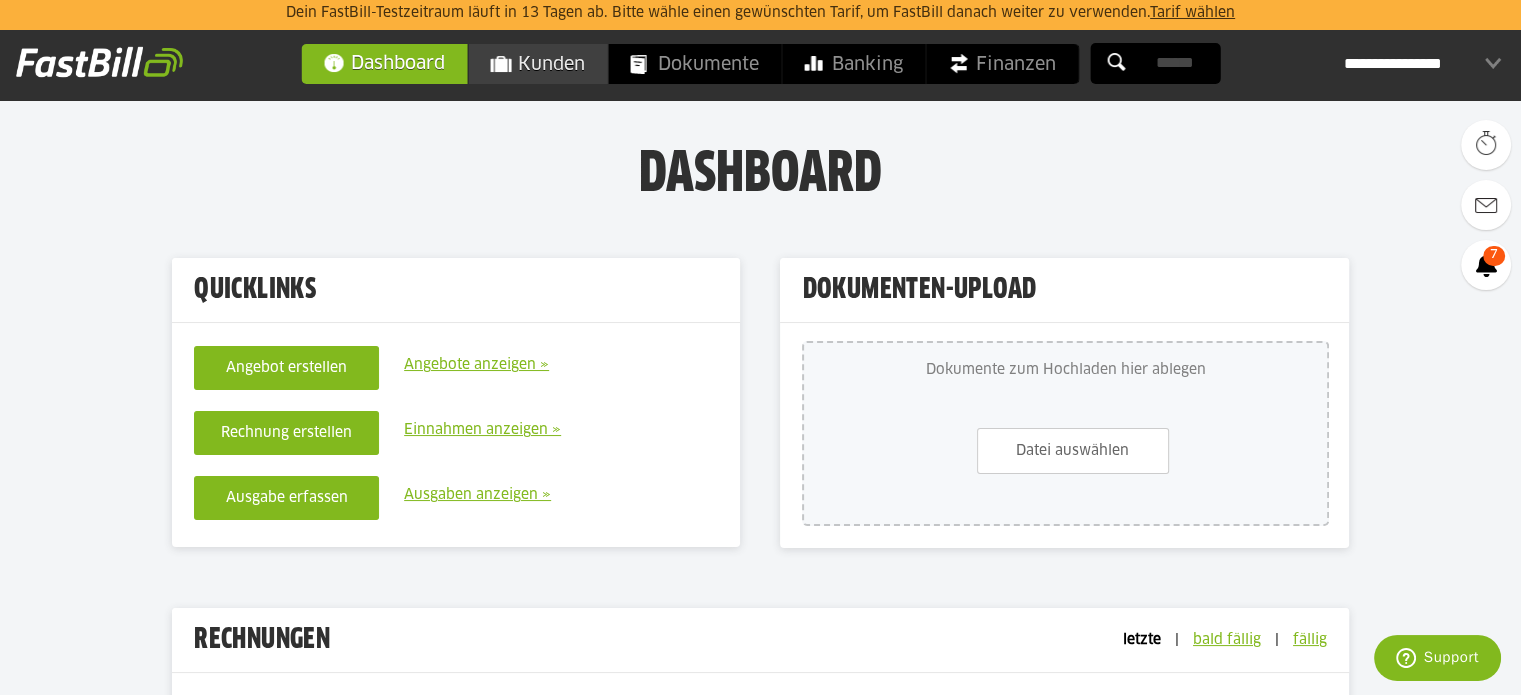 click on "Kunden" at bounding box center (537, 64) 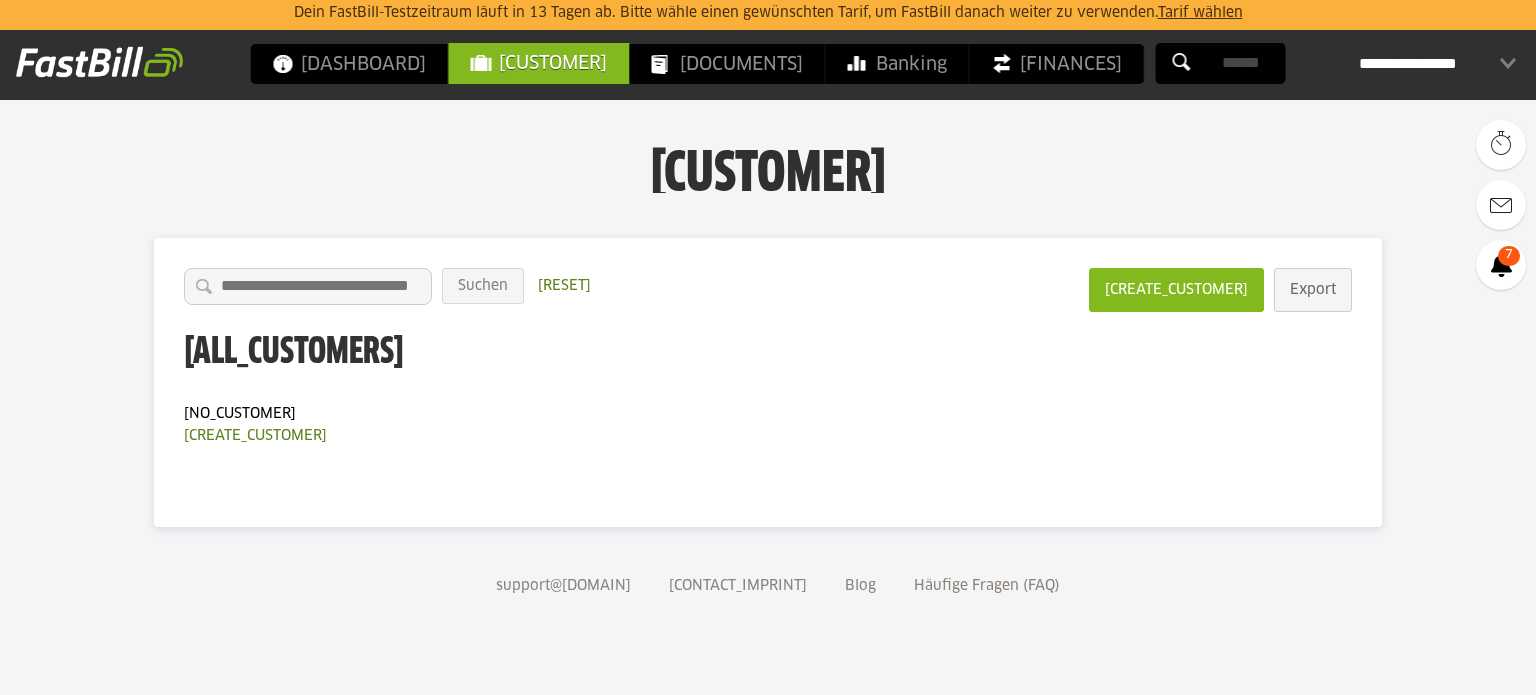 scroll, scrollTop: 0, scrollLeft: 0, axis: both 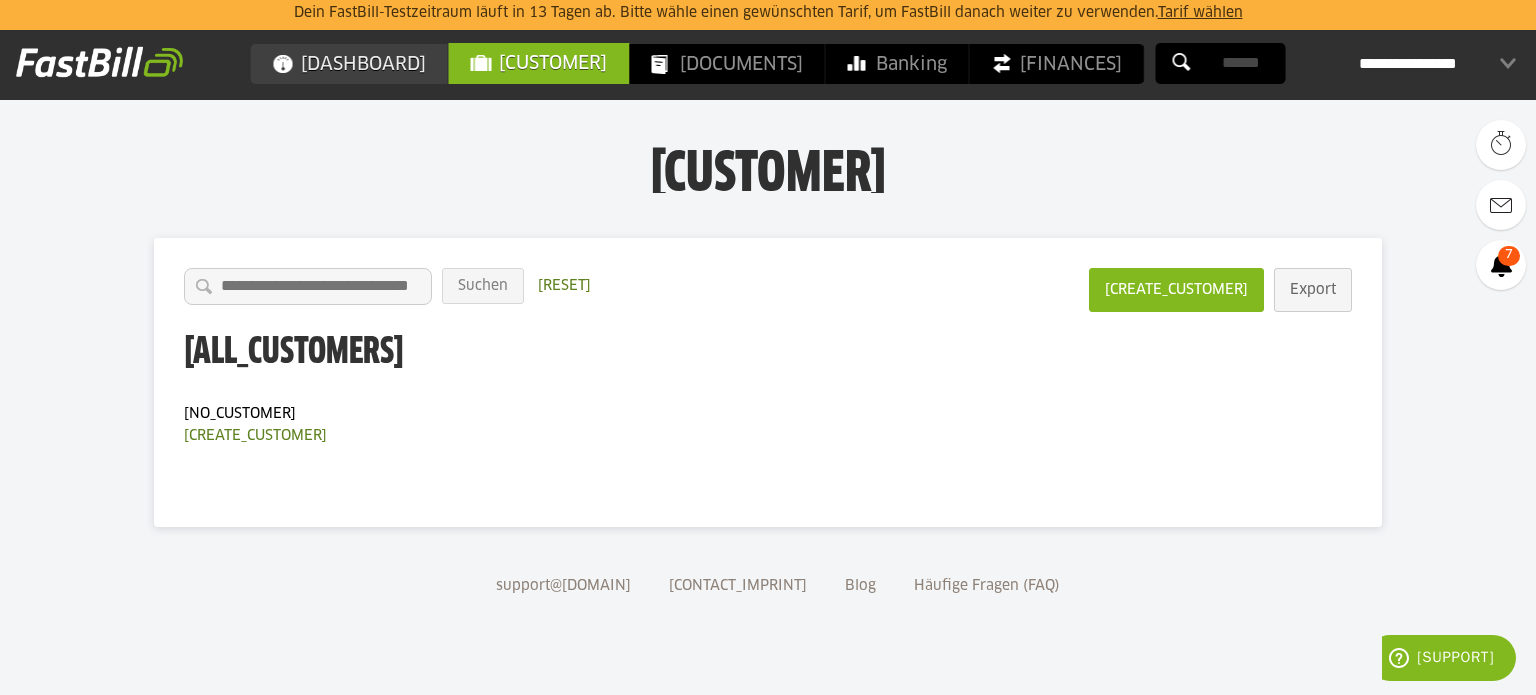 click on "Dashboard" at bounding box center [349, 64] 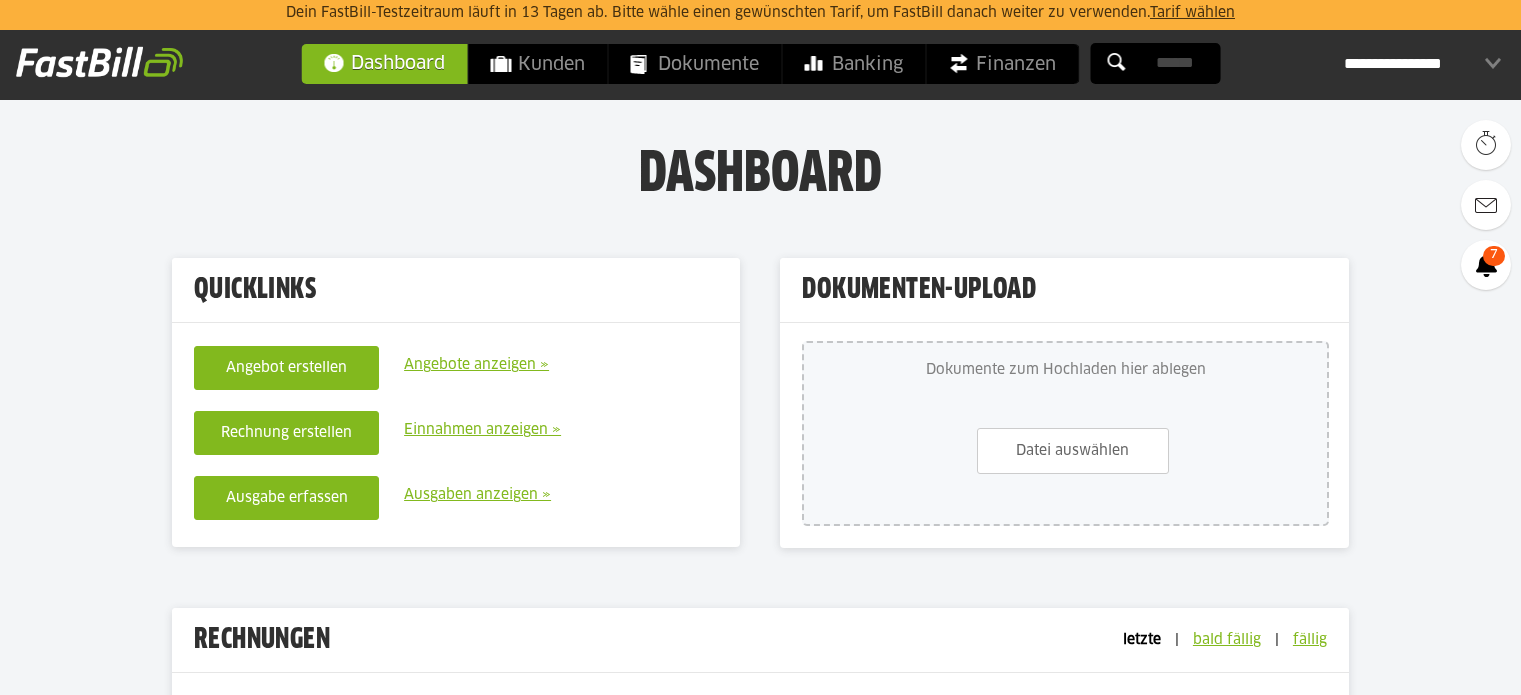 scroll, scrollTop: 0, scrollLeft: 0, axis: both 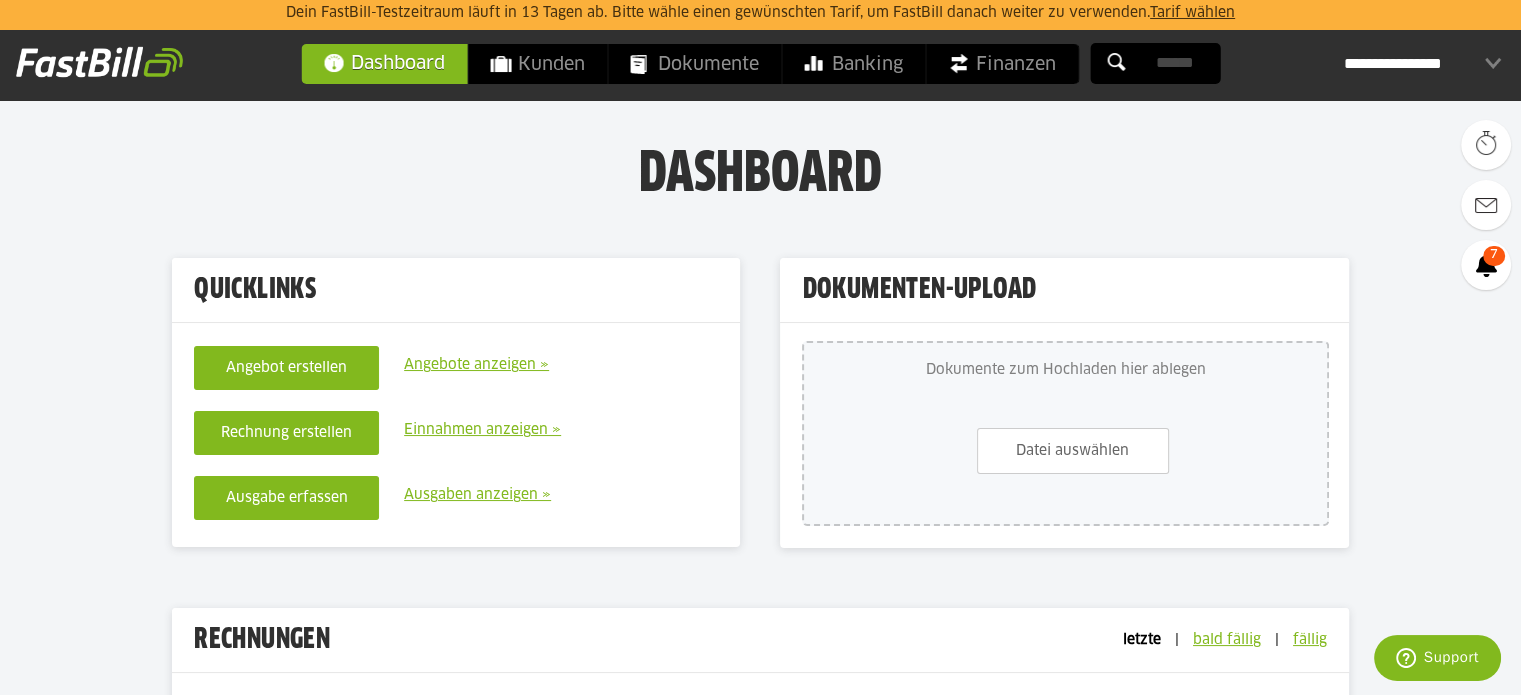 click on "**********" at bounding box center [1422, 64] 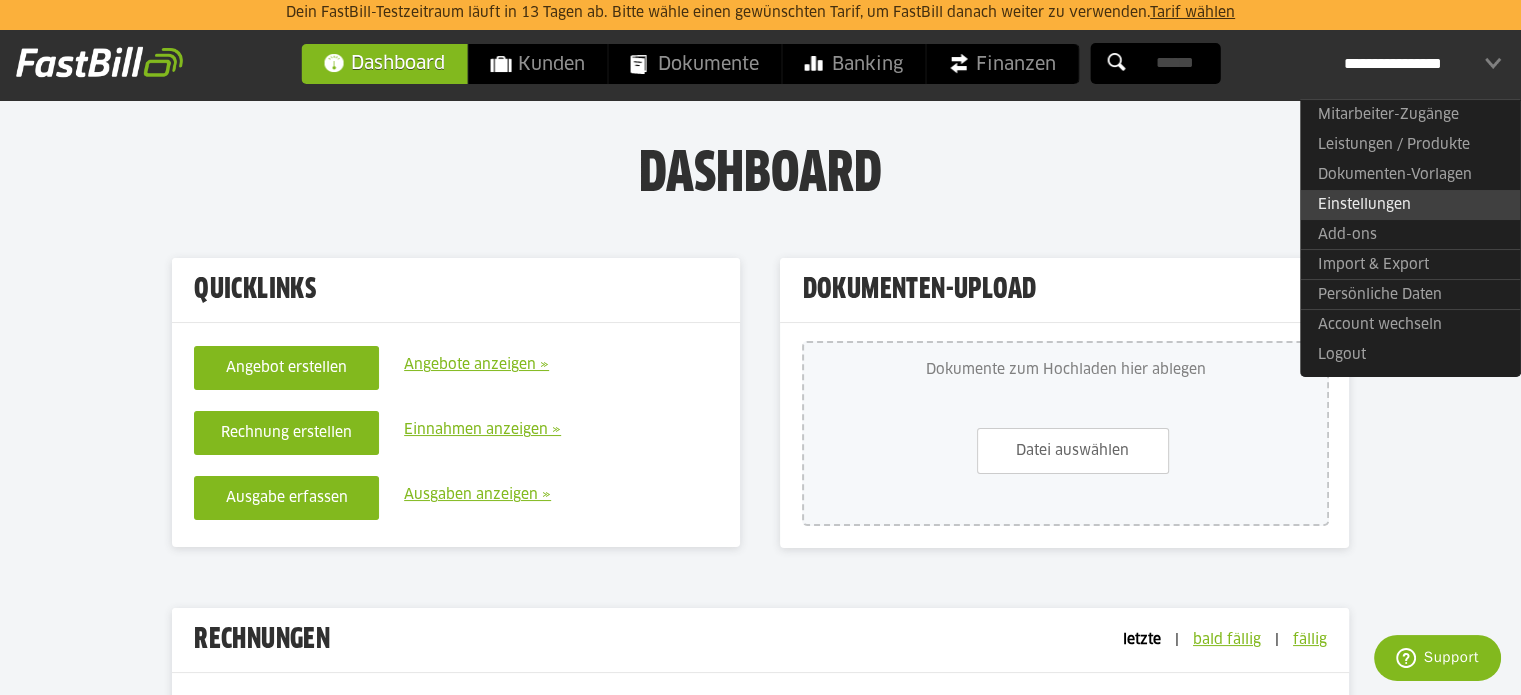 click on "Einstellungen" at bounding box center [1410, 205] 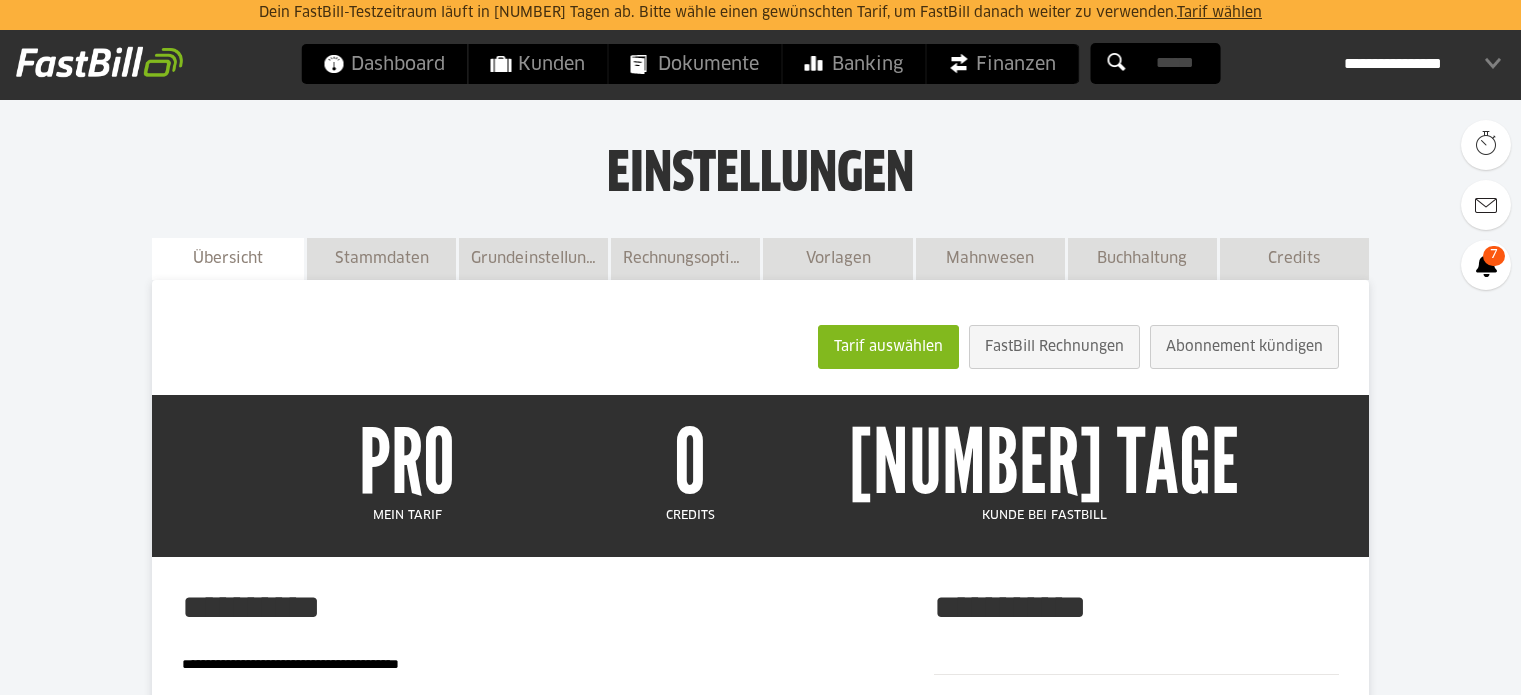 scroll, scrollTop: 0, scrollLeft: 0, axis: both 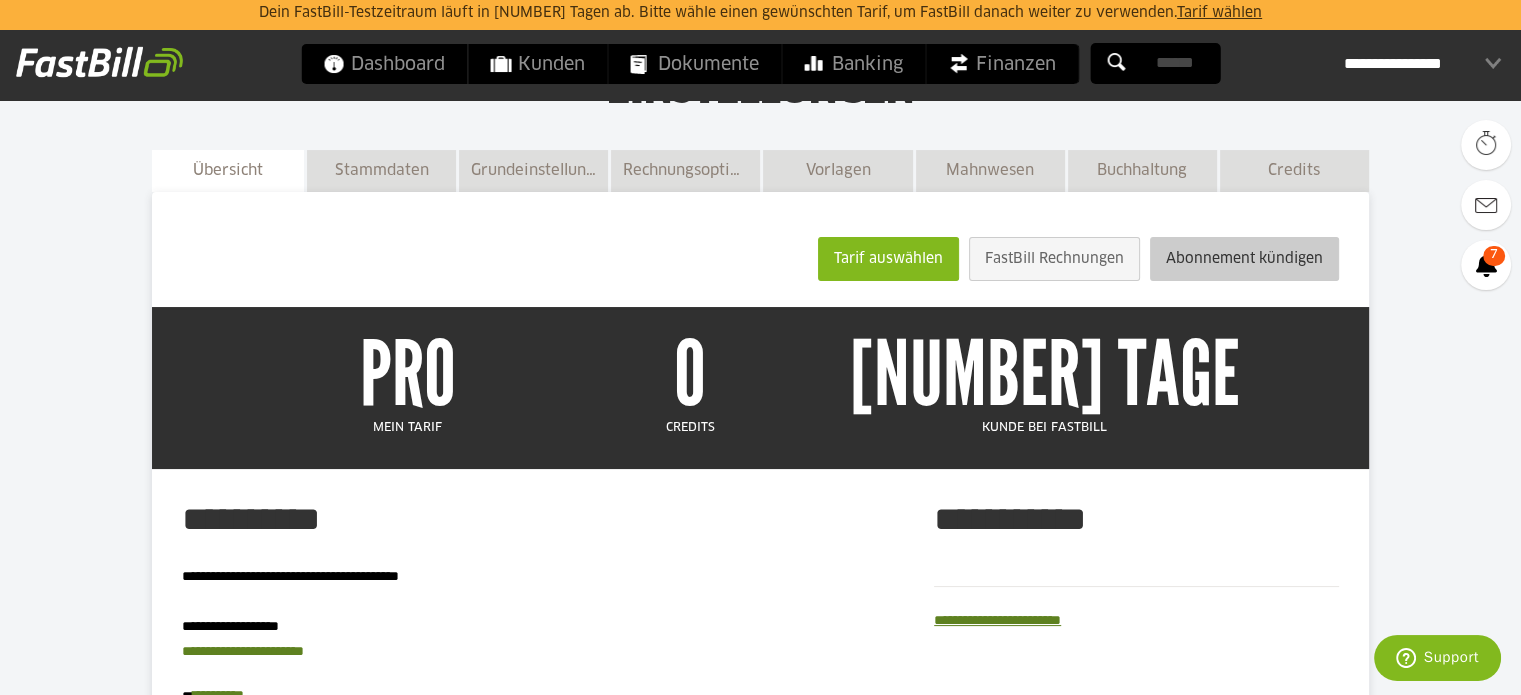 click on "Abonnement kündigen" at bounding box center (1244, 259) 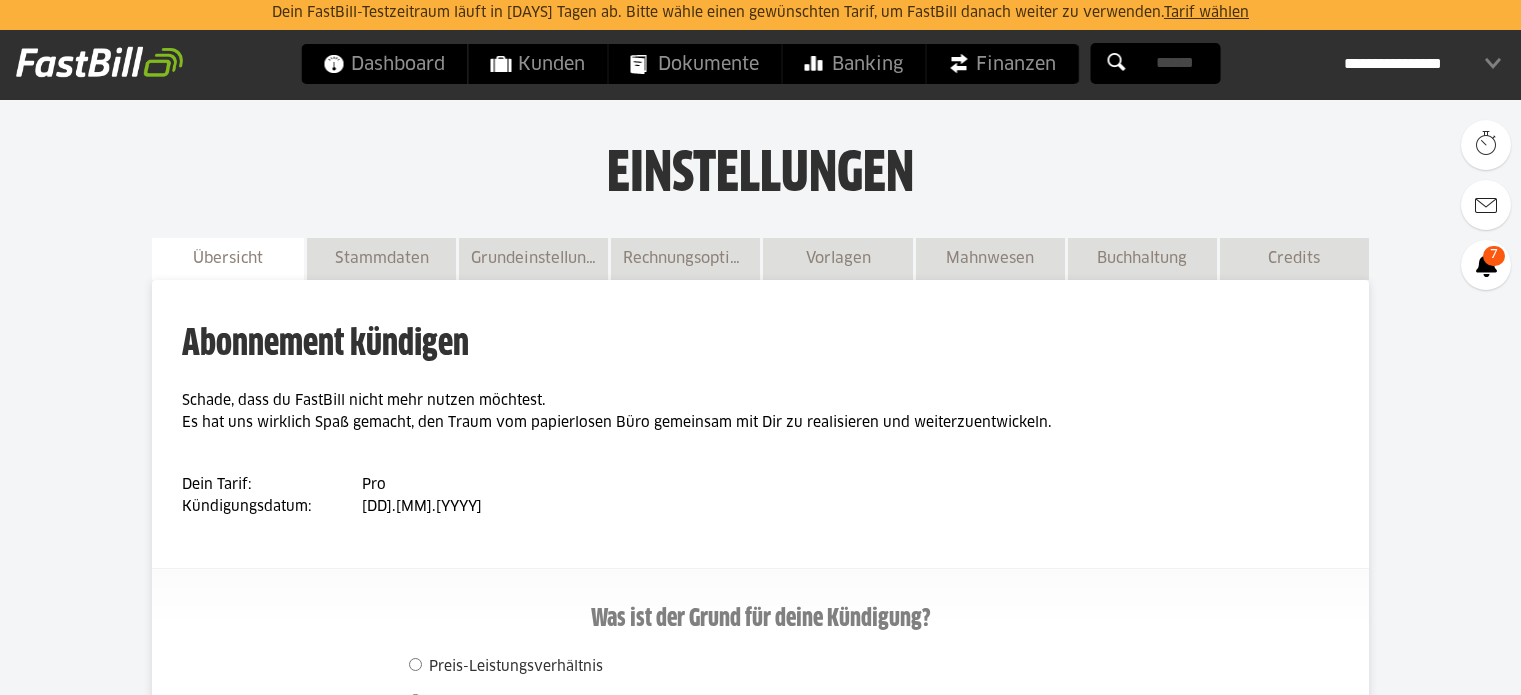 scroll, scrollTop: 0, scrollLeft: 0, axis: both 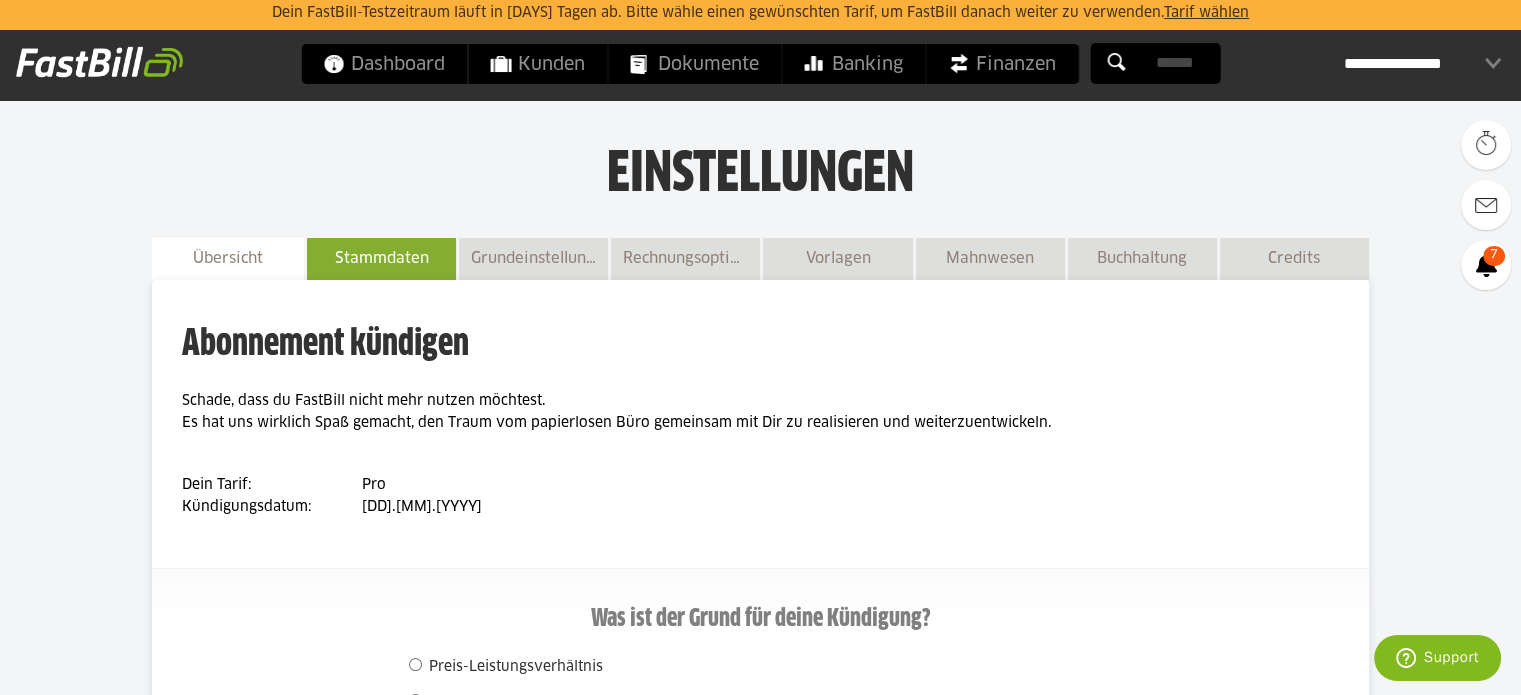 click on "Stammdaten" at bounding box center [381, 258] 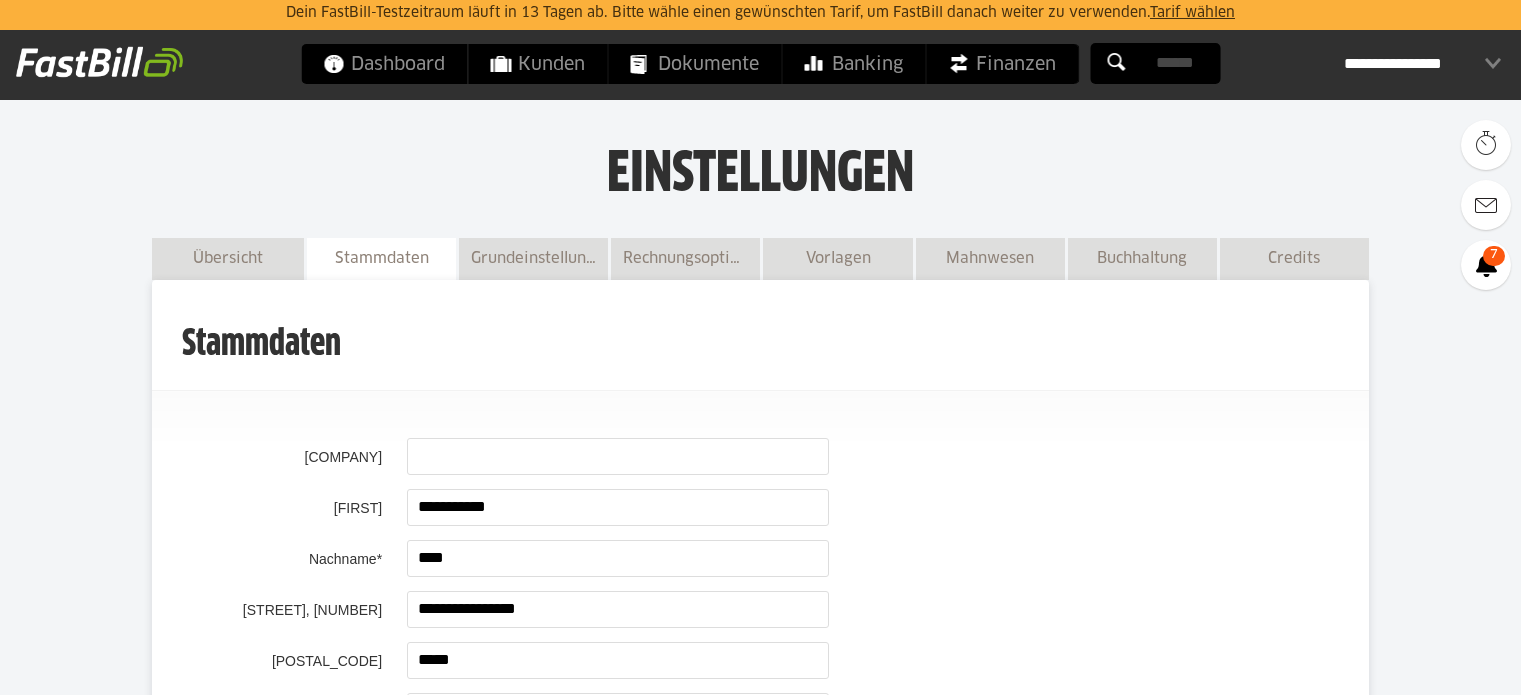 scroll, scrollTop: 644, scrollLeft: 0, axis: vertical 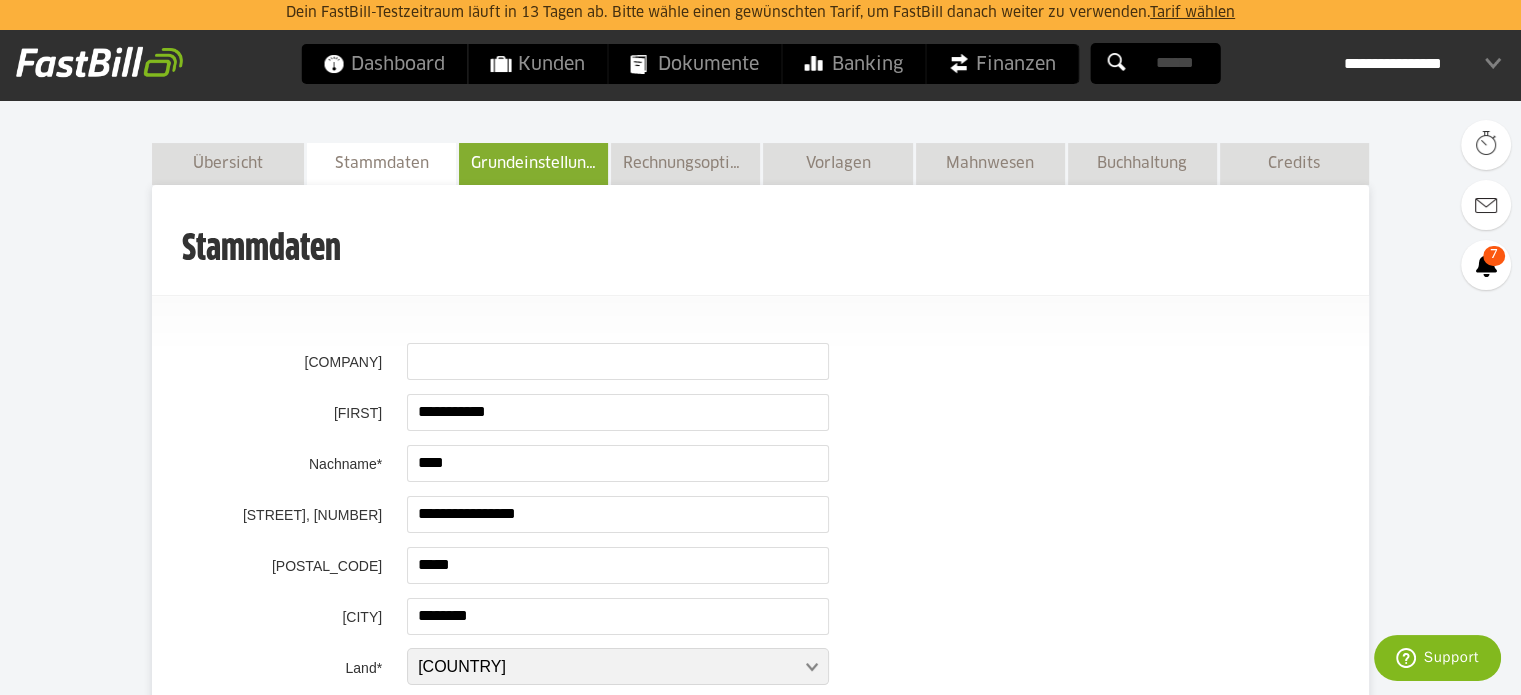 click on "Grundeinstellungen" at bounding box center [533, 163] 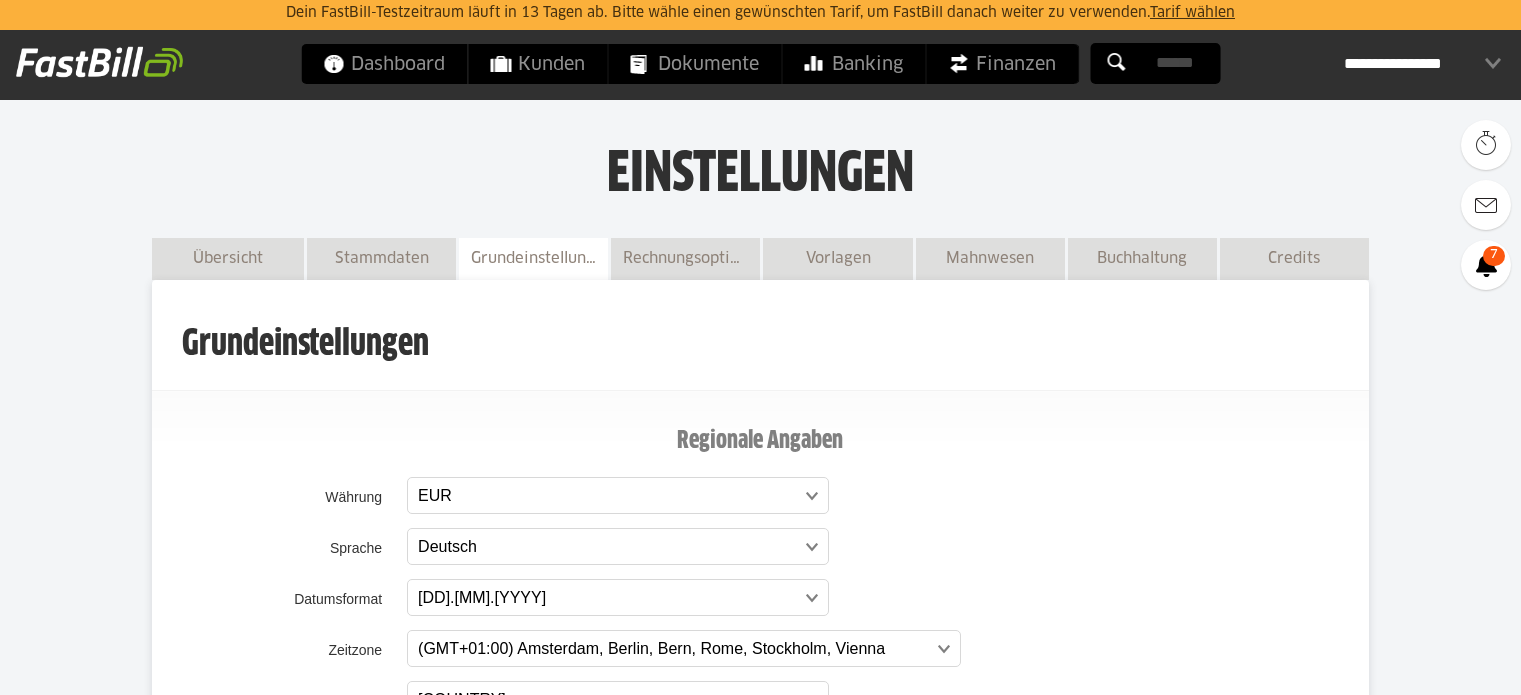 scroll, scrollTop: 600, scrollLeft: 0, axis: vertical 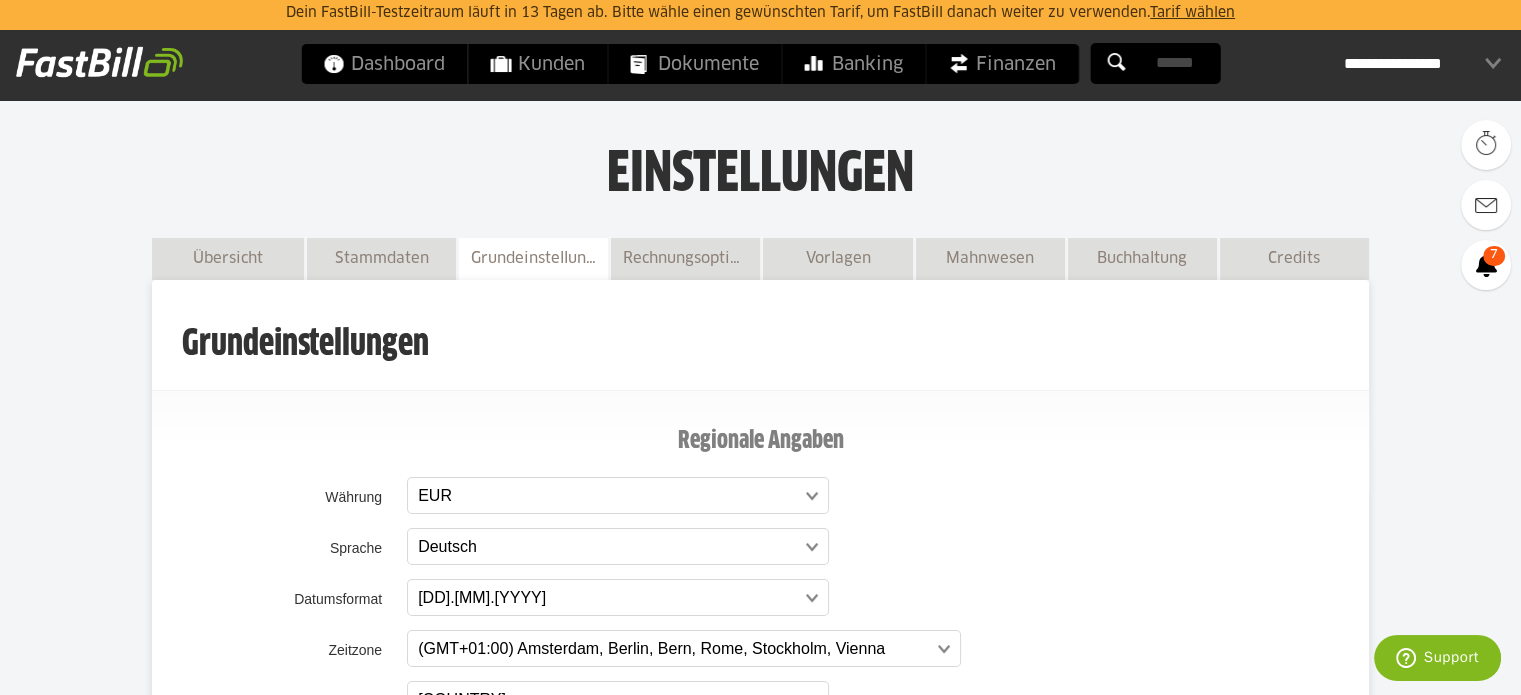 click on "**********" at bounding box center (1422, 64) 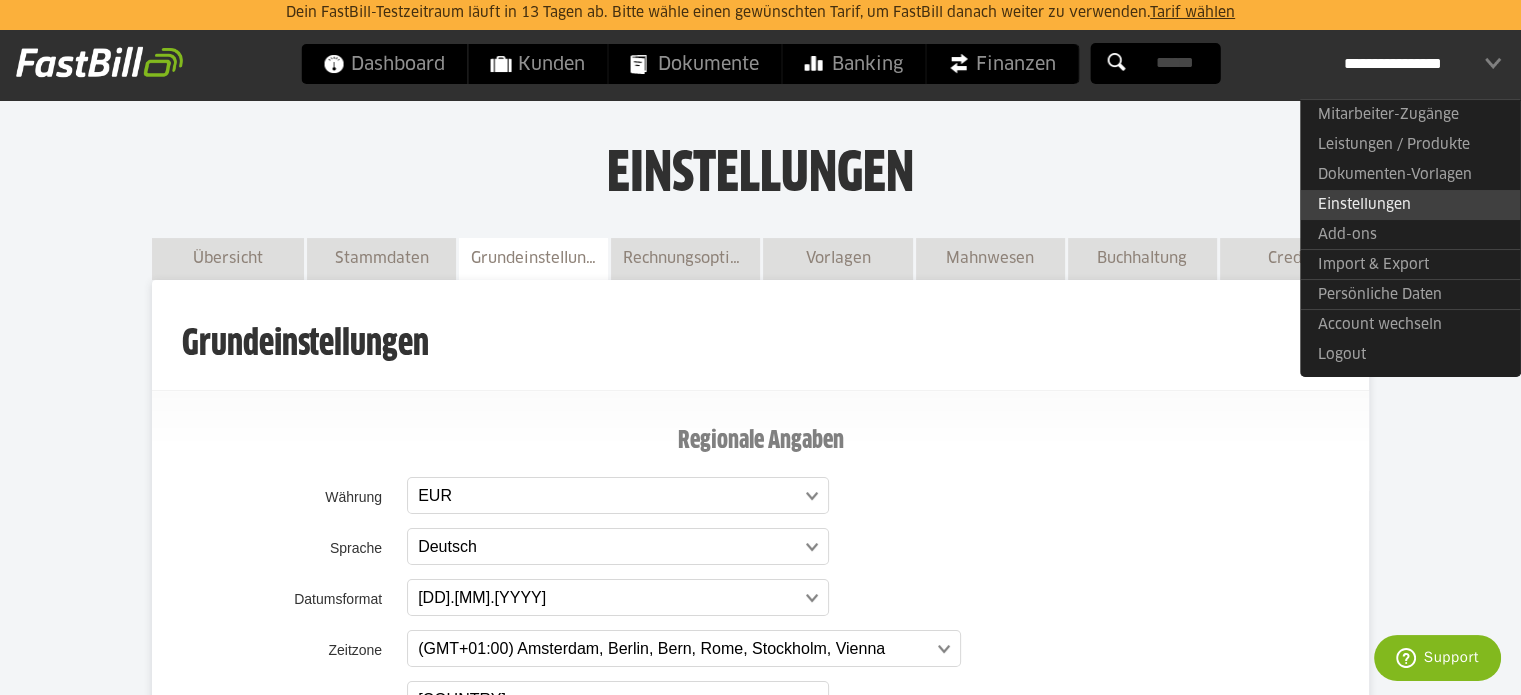 click on "Einstellungen" at bounding box center [1410, 205] 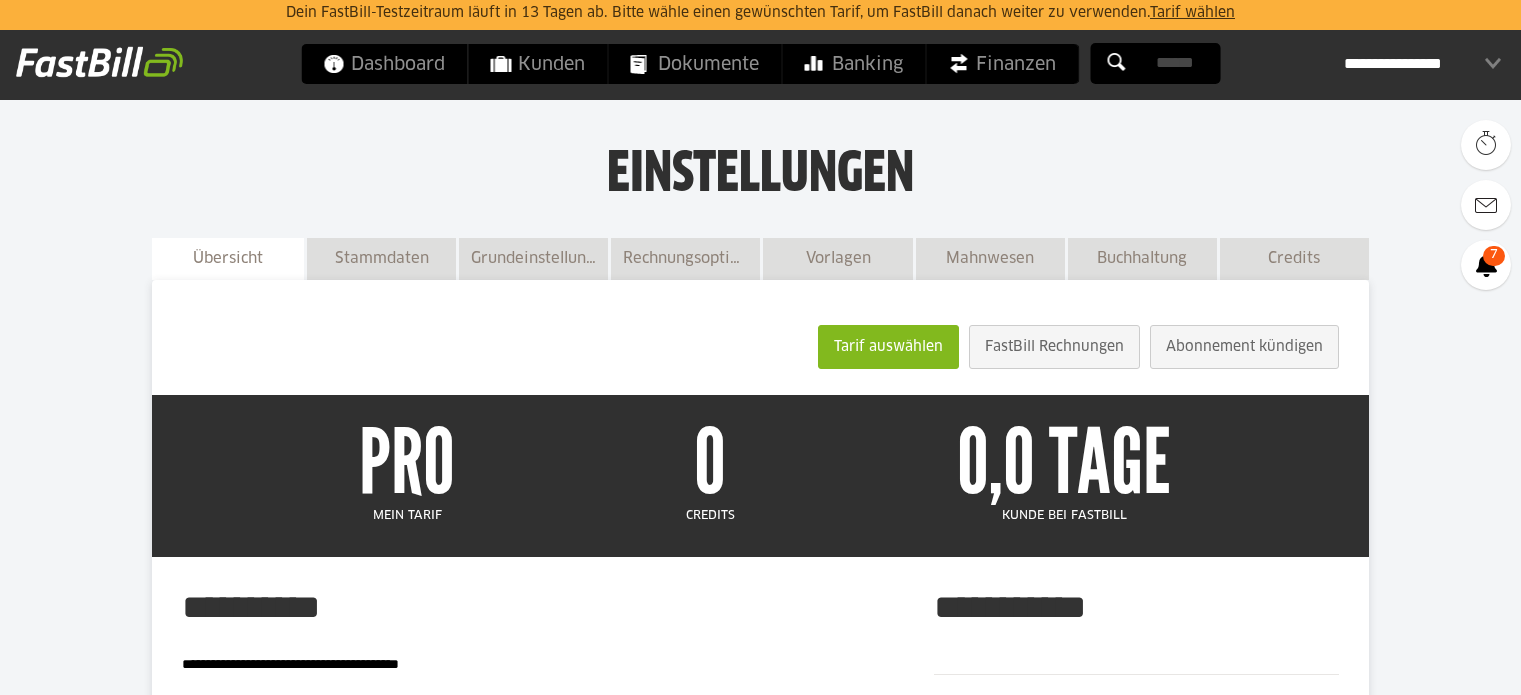 scroll, scrollTop: 100, scrollLeft: 0, axis: vertical 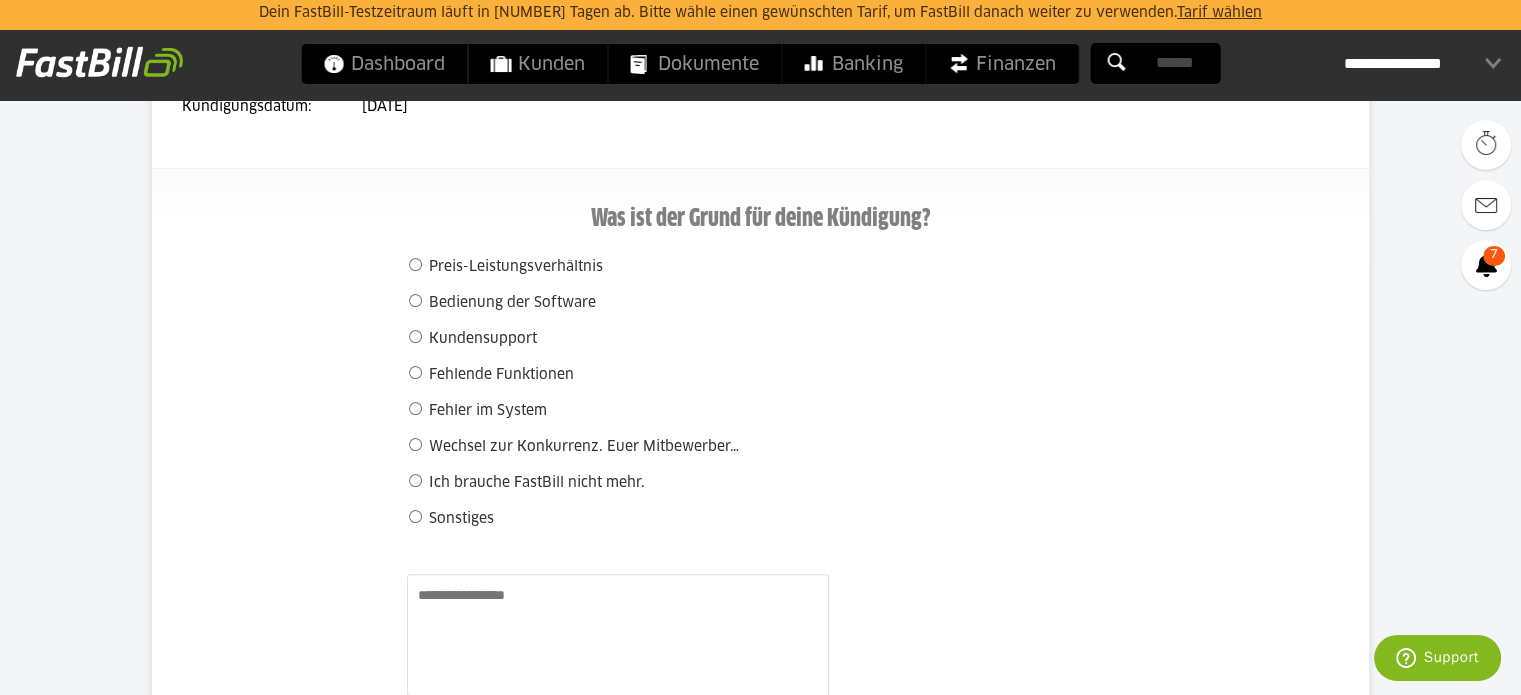 click on "Sonstiges" at bounding box center [885, 267] 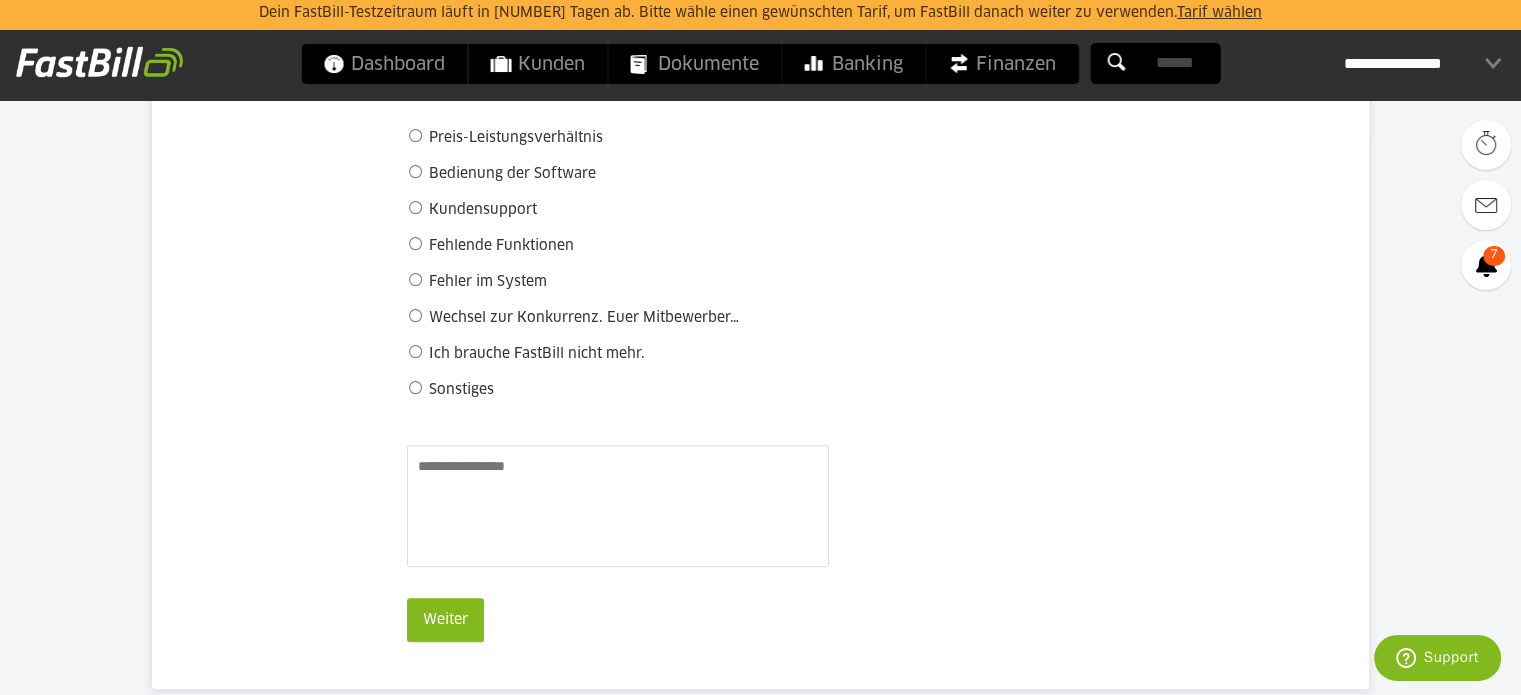 scroll, scrollTop: 650, scrollLeft: 0, axis: vertical 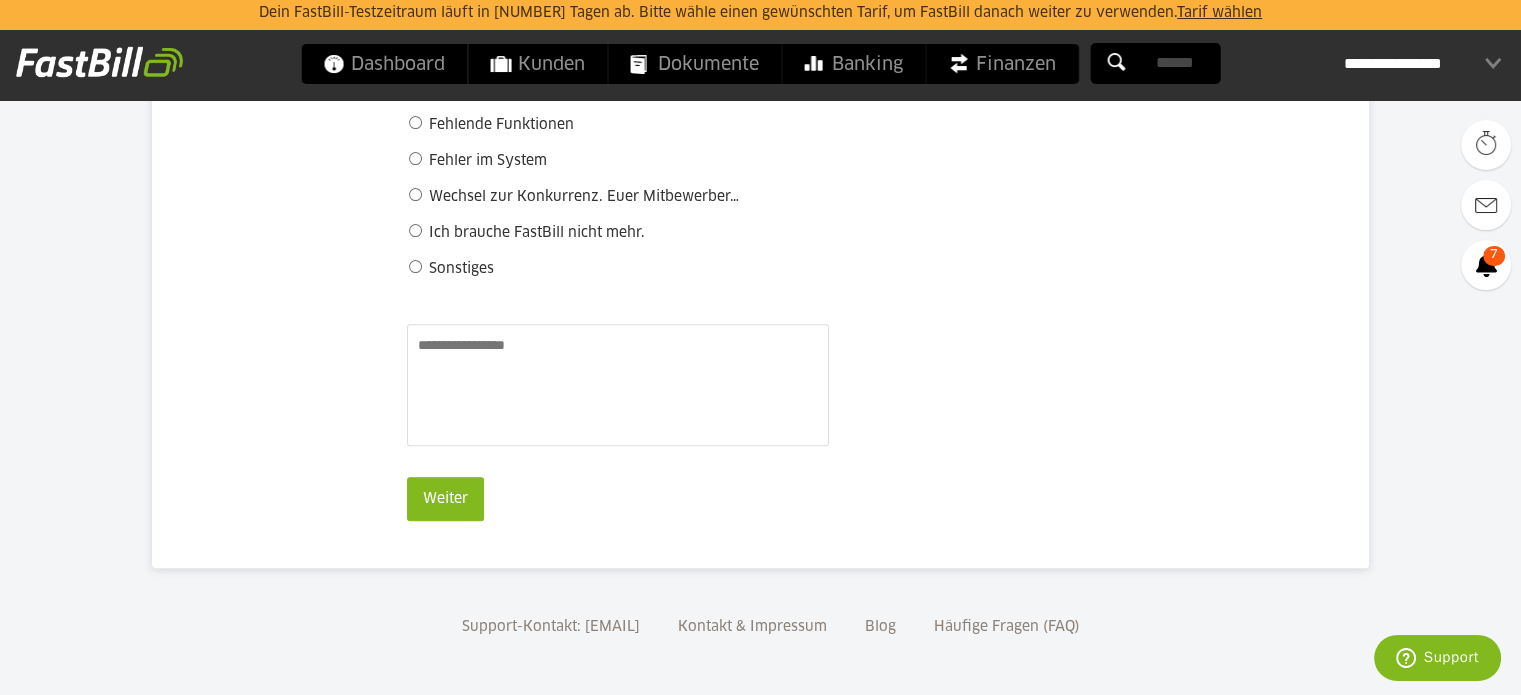 click at bounding box center (277, 17) 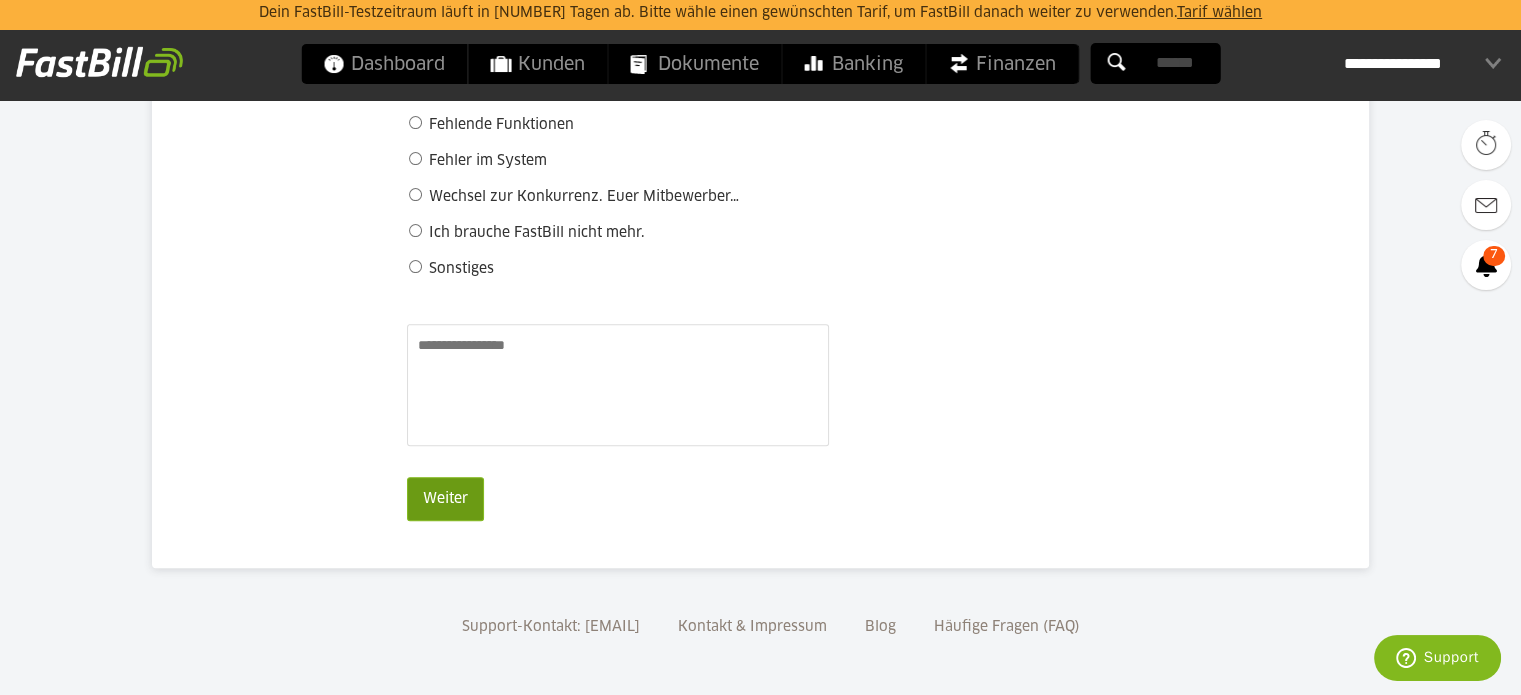 click on "Weiter" at bounding box center [445, 499] 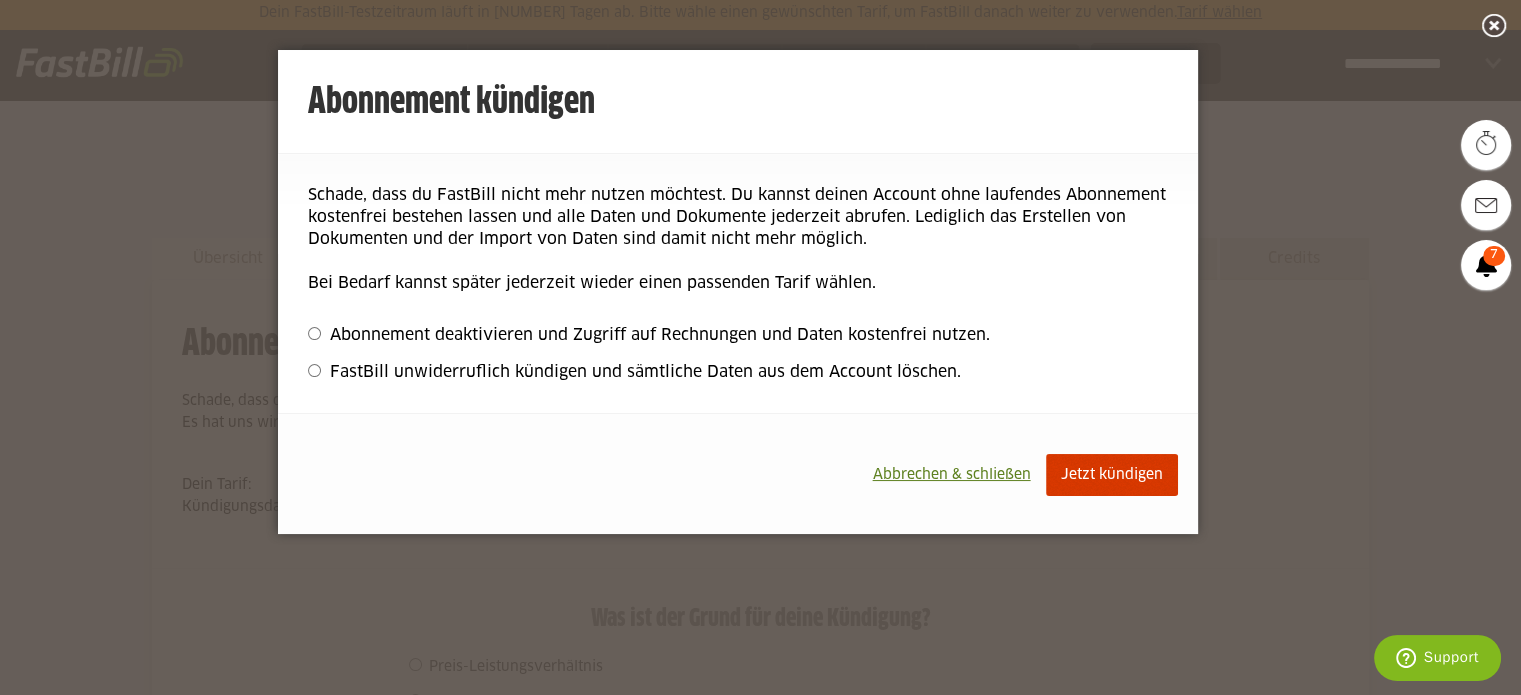 click on "Jetzt kündigen" at bounding box center [1112, 475] 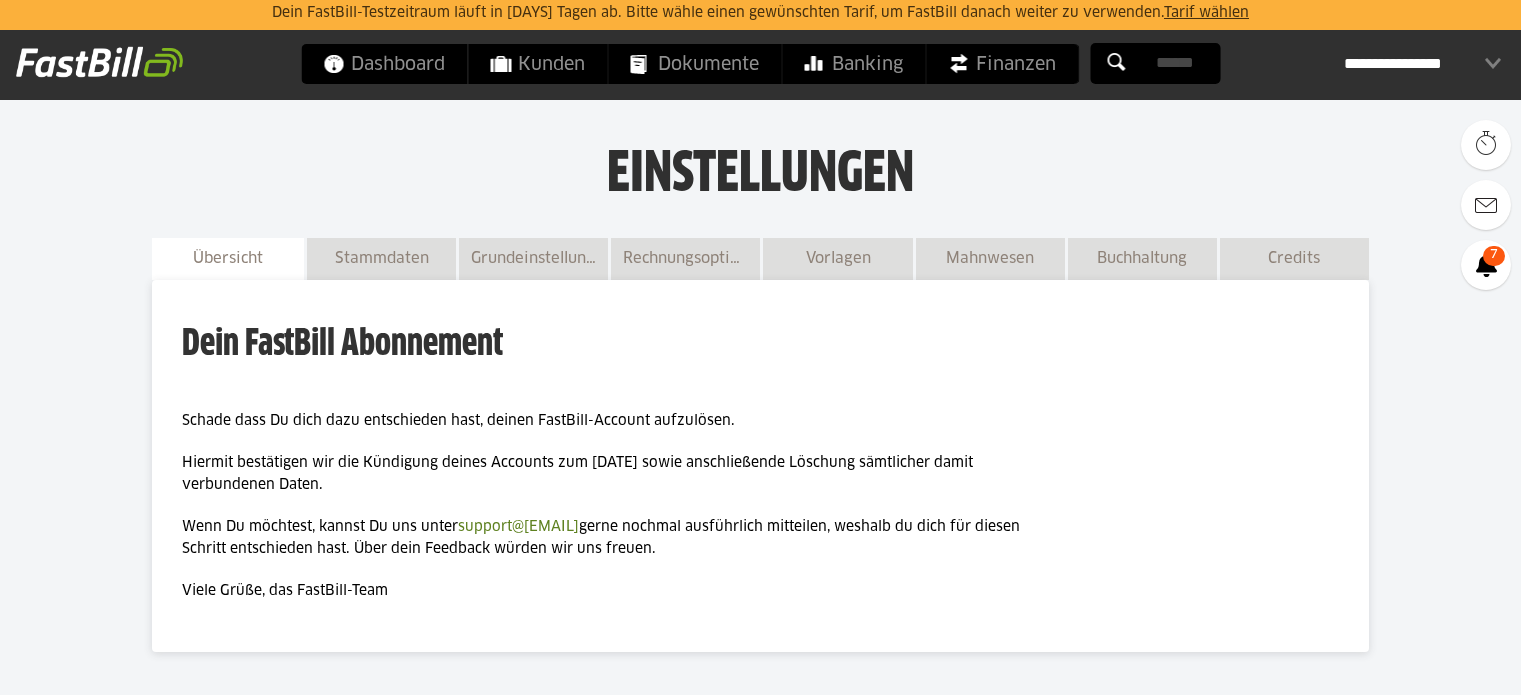 scroll, scrollTop: 0, scrollLeft: 0, axis: both 